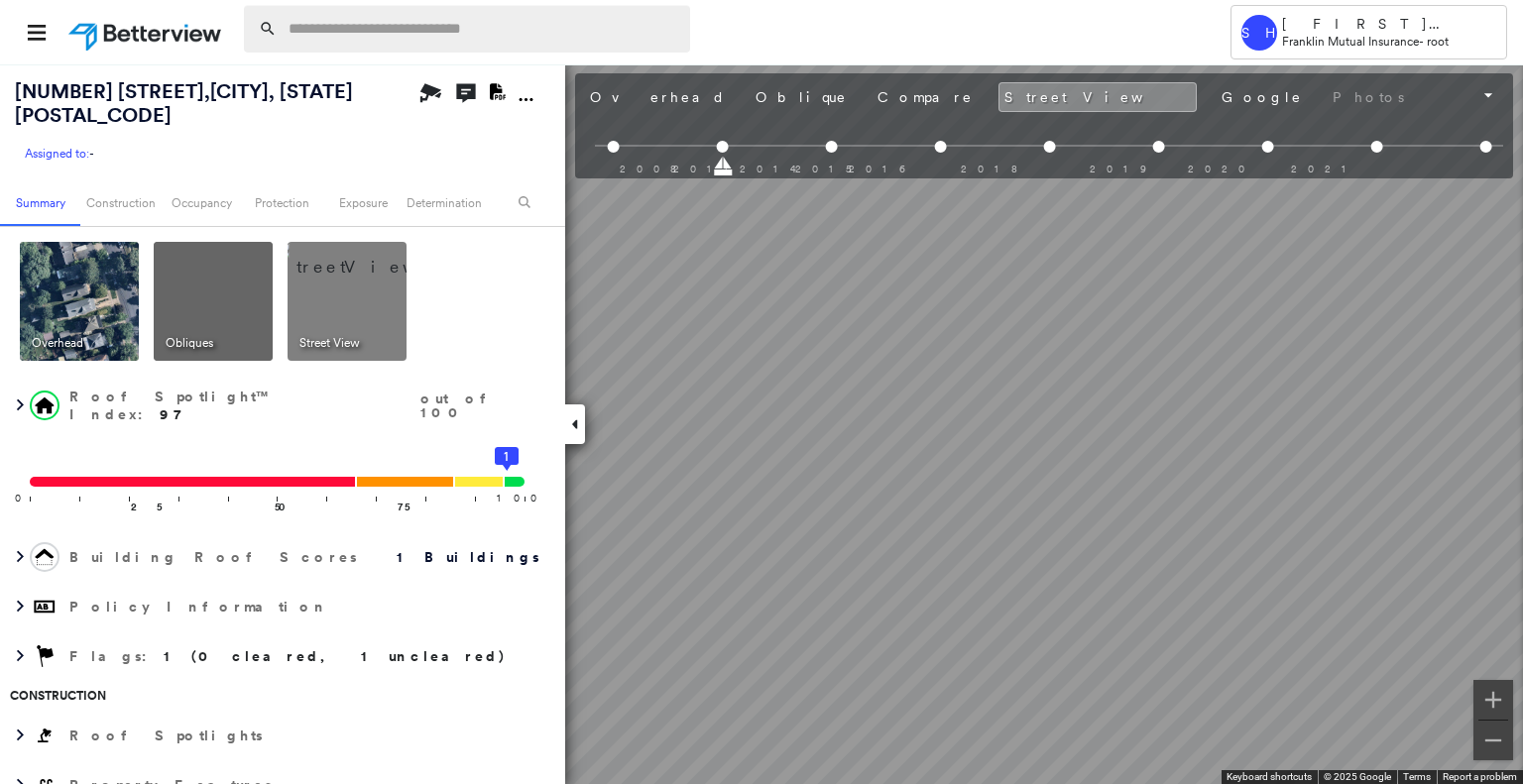 scroll, scrollTop: 0, scrollLeft: 0, axis: both 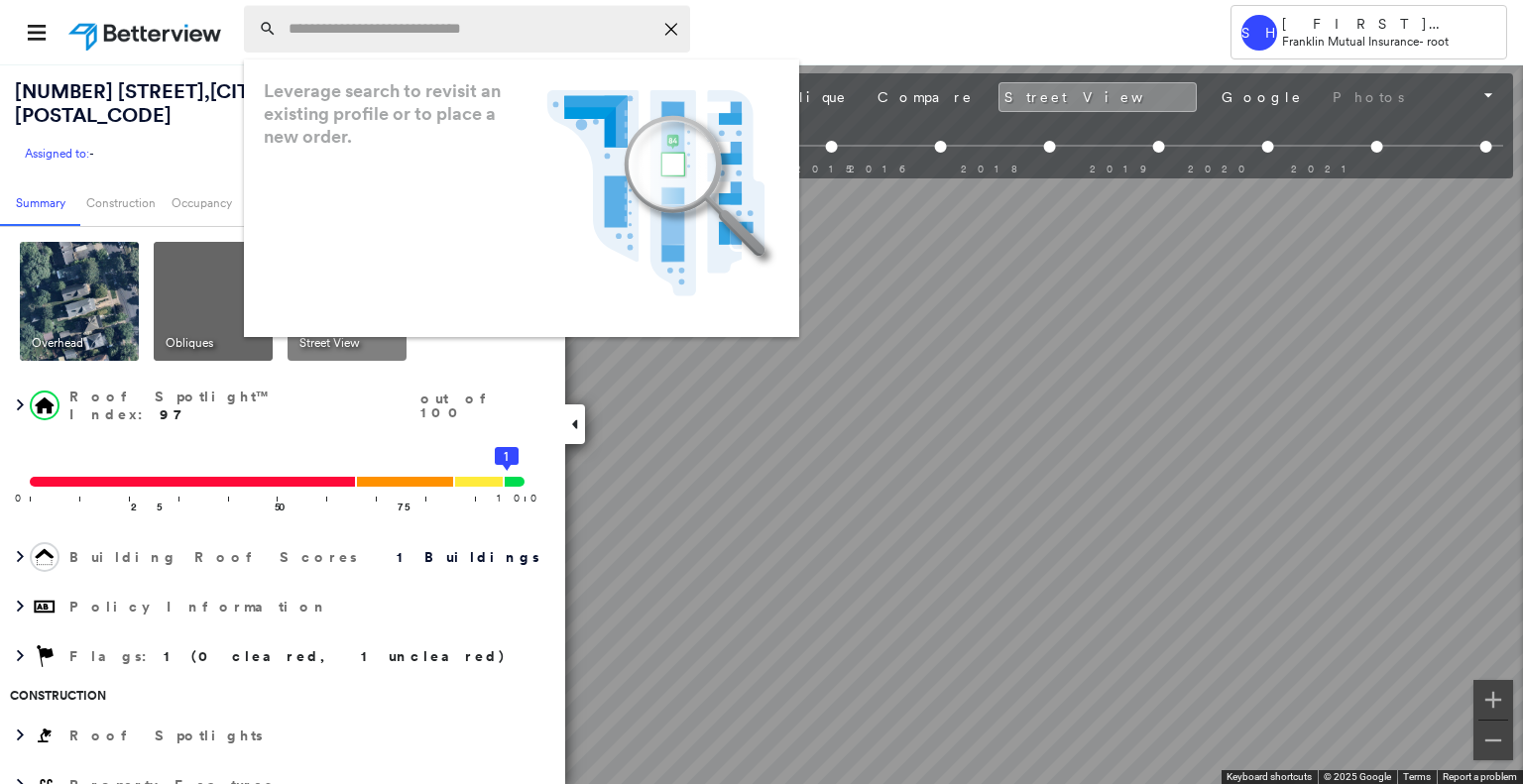 paste on "**********" 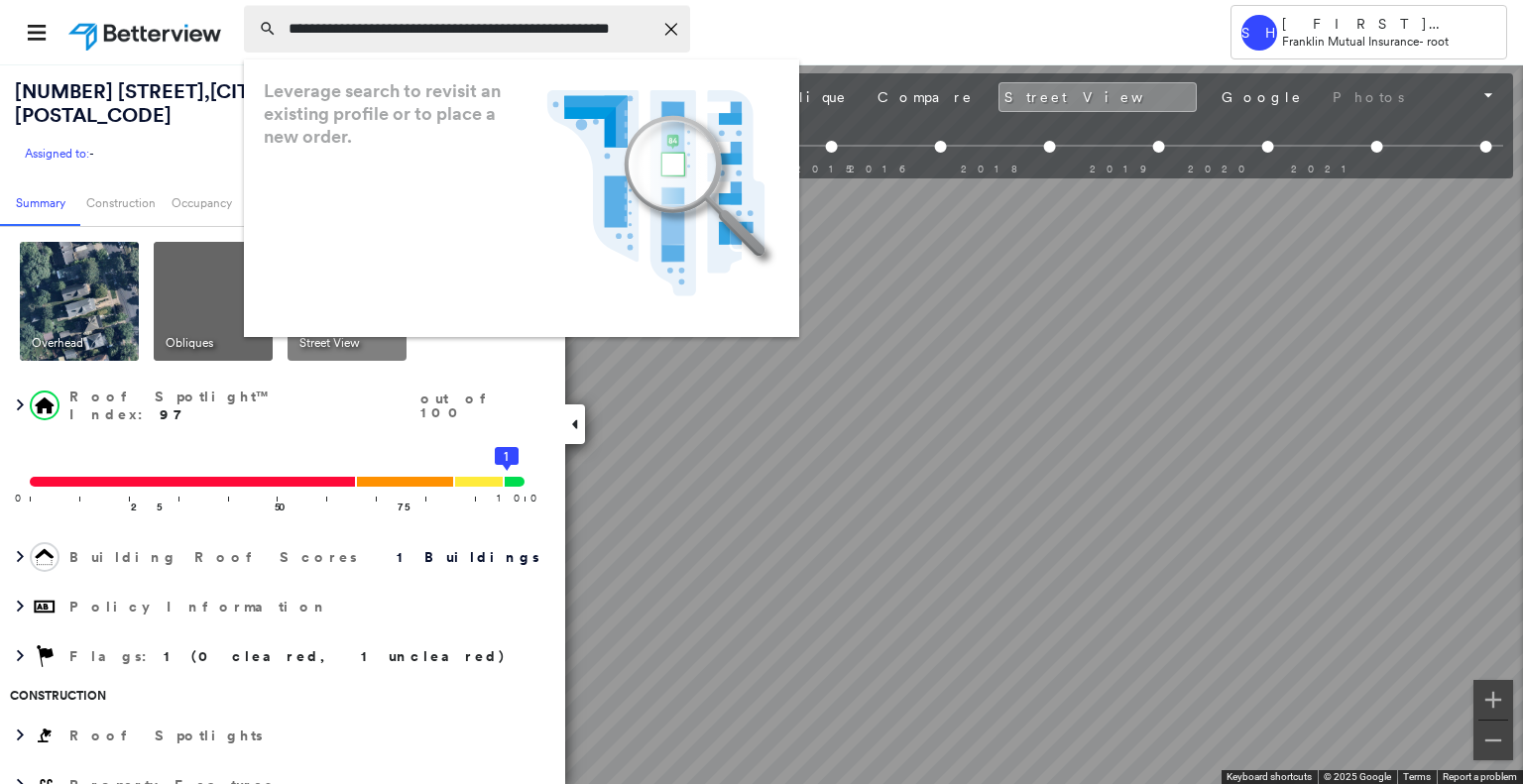 scroll, scrollTop: 0, scrollLeft: 38, axis: horizontal 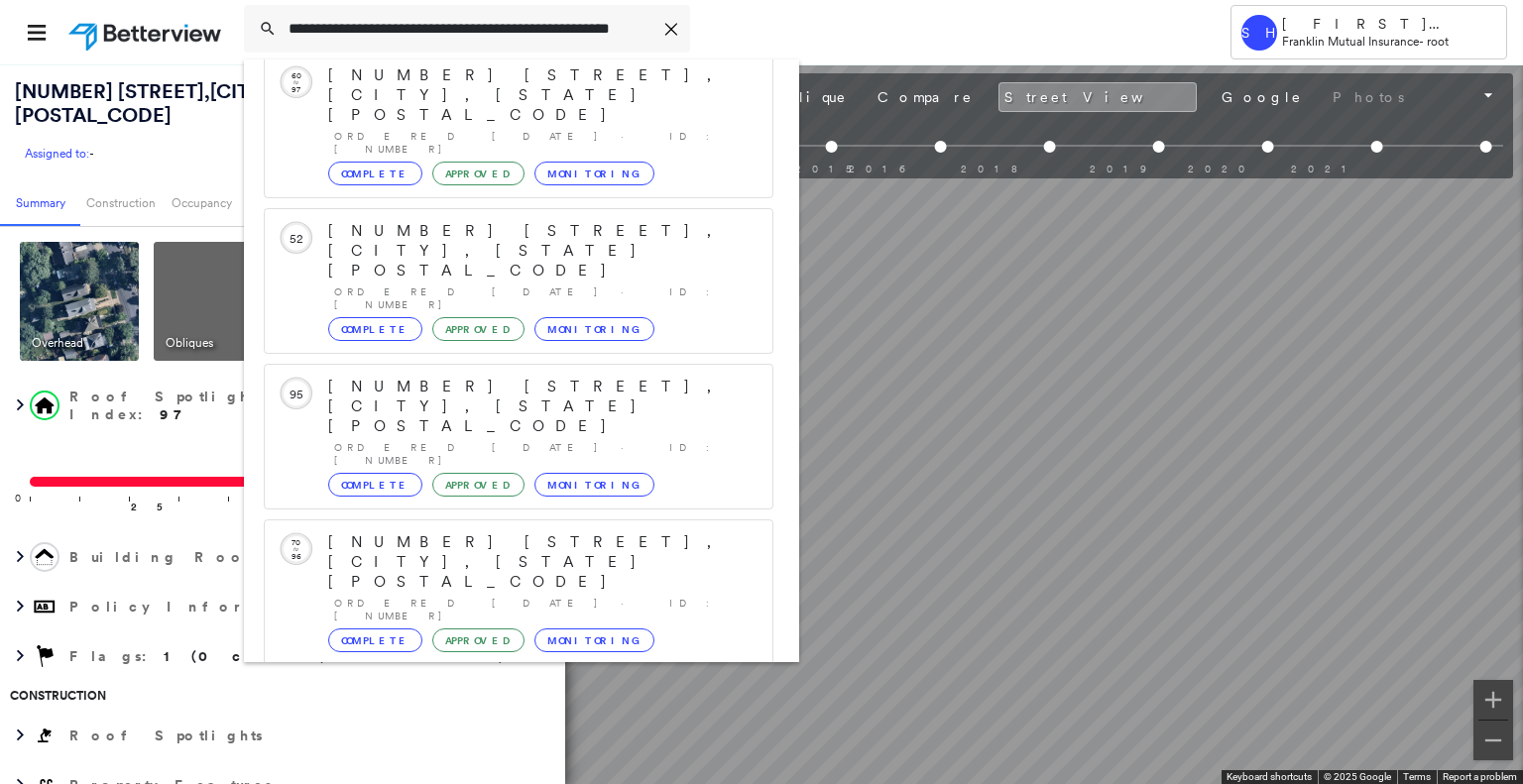 type on "**********" 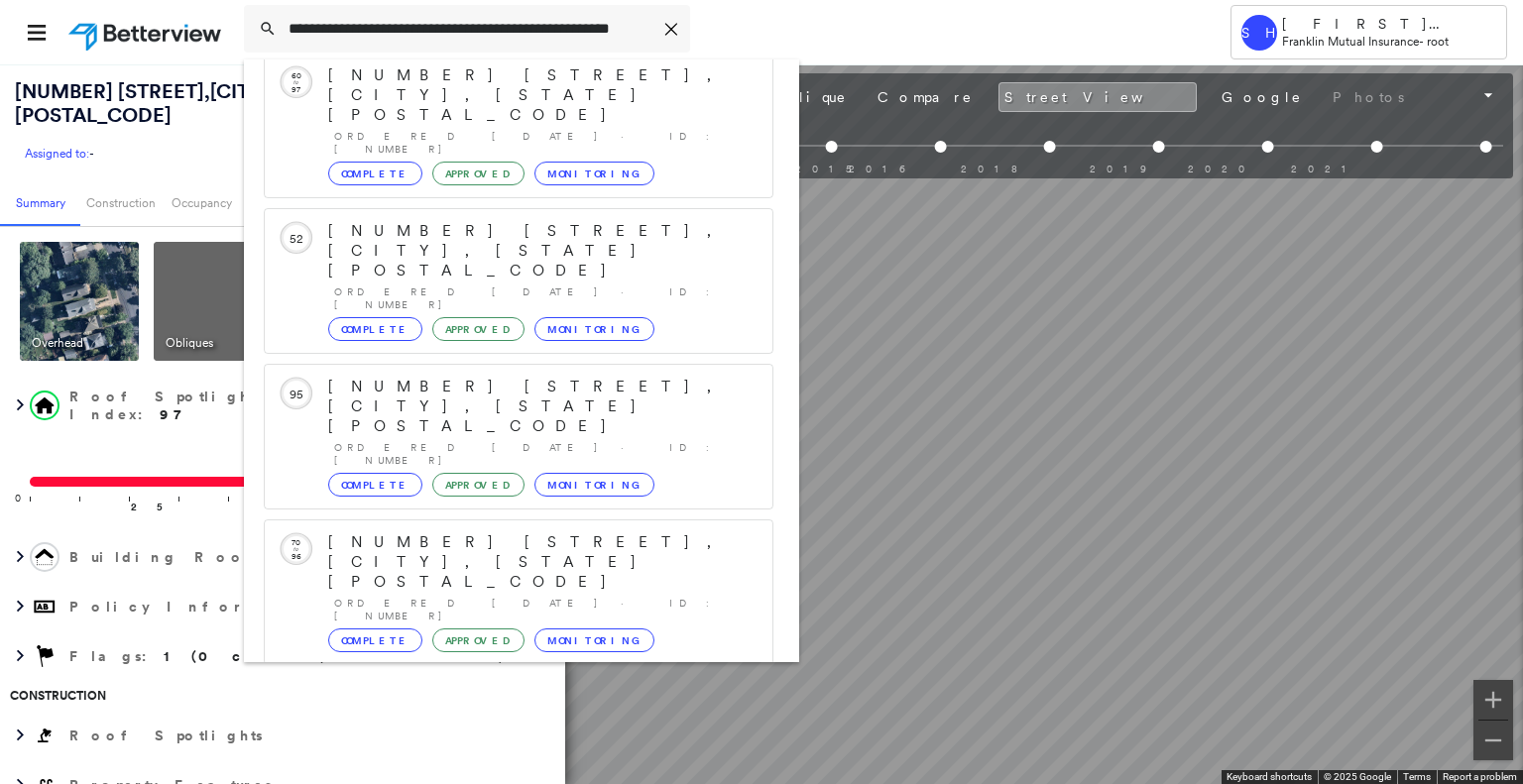 scroll, scrollTop: 0, scrollLeft: 0, axis: both 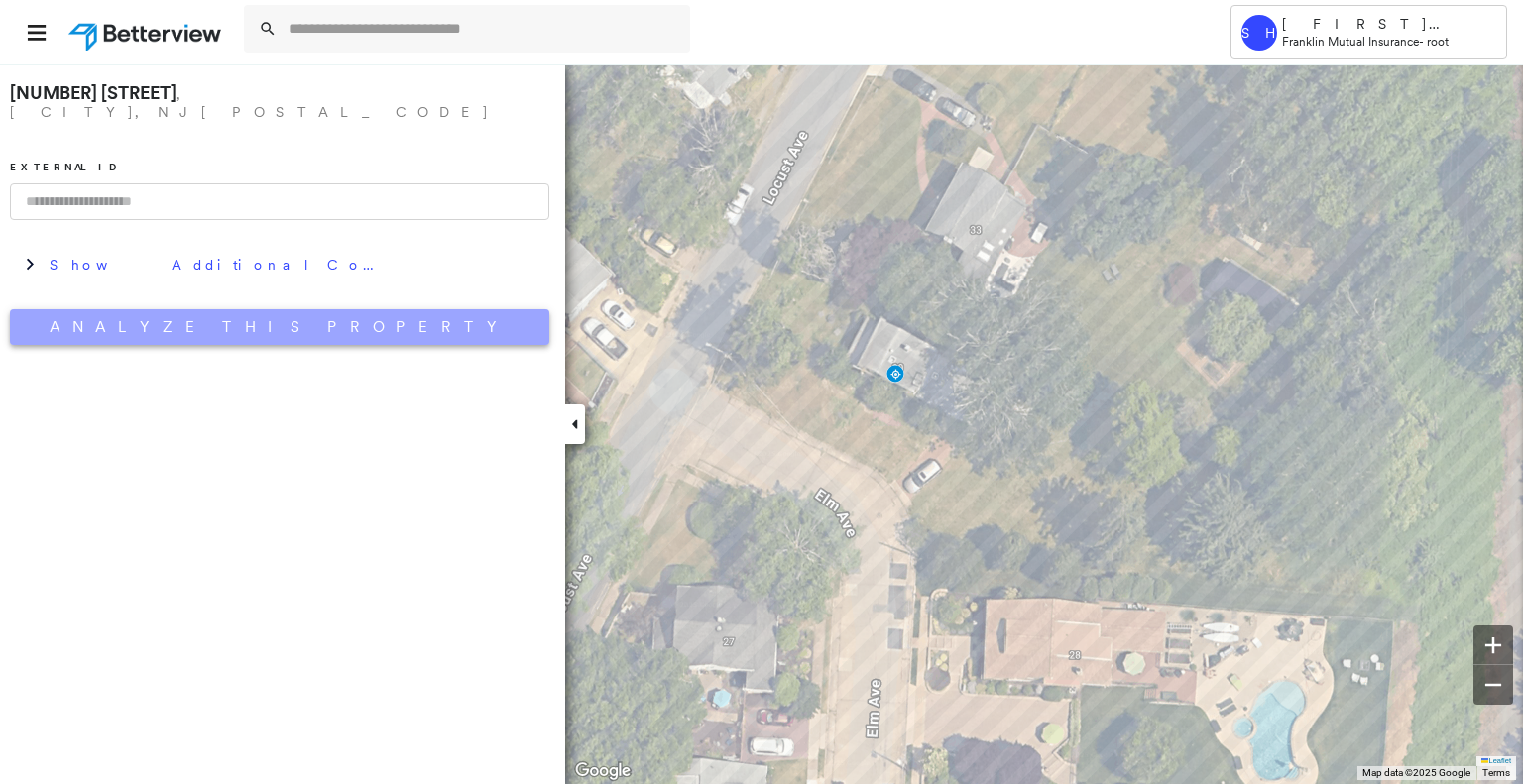 click on "Analyze This Property" at bounding box center (280, 327) 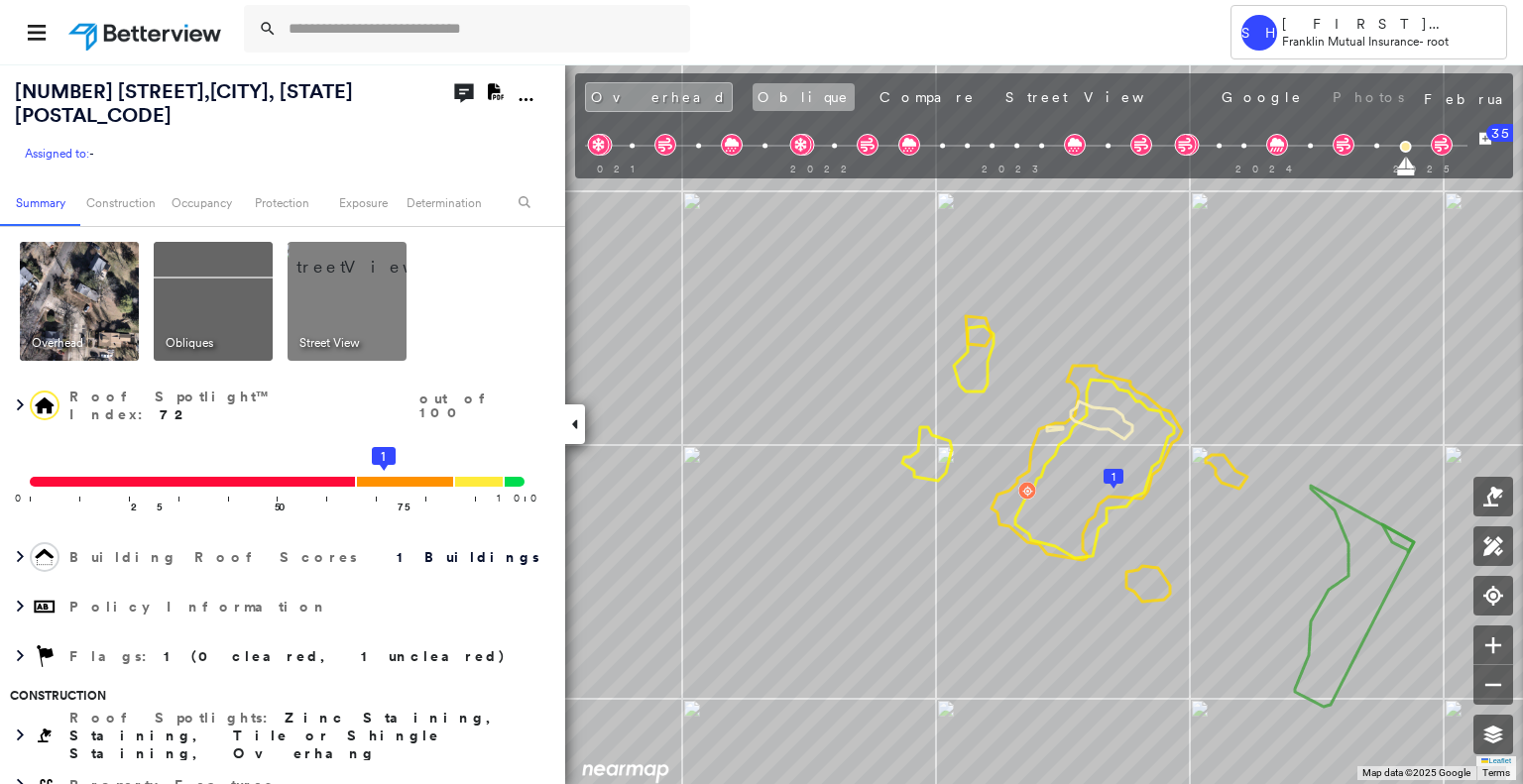 click on "Oblique" at bounding box center (803, 97) 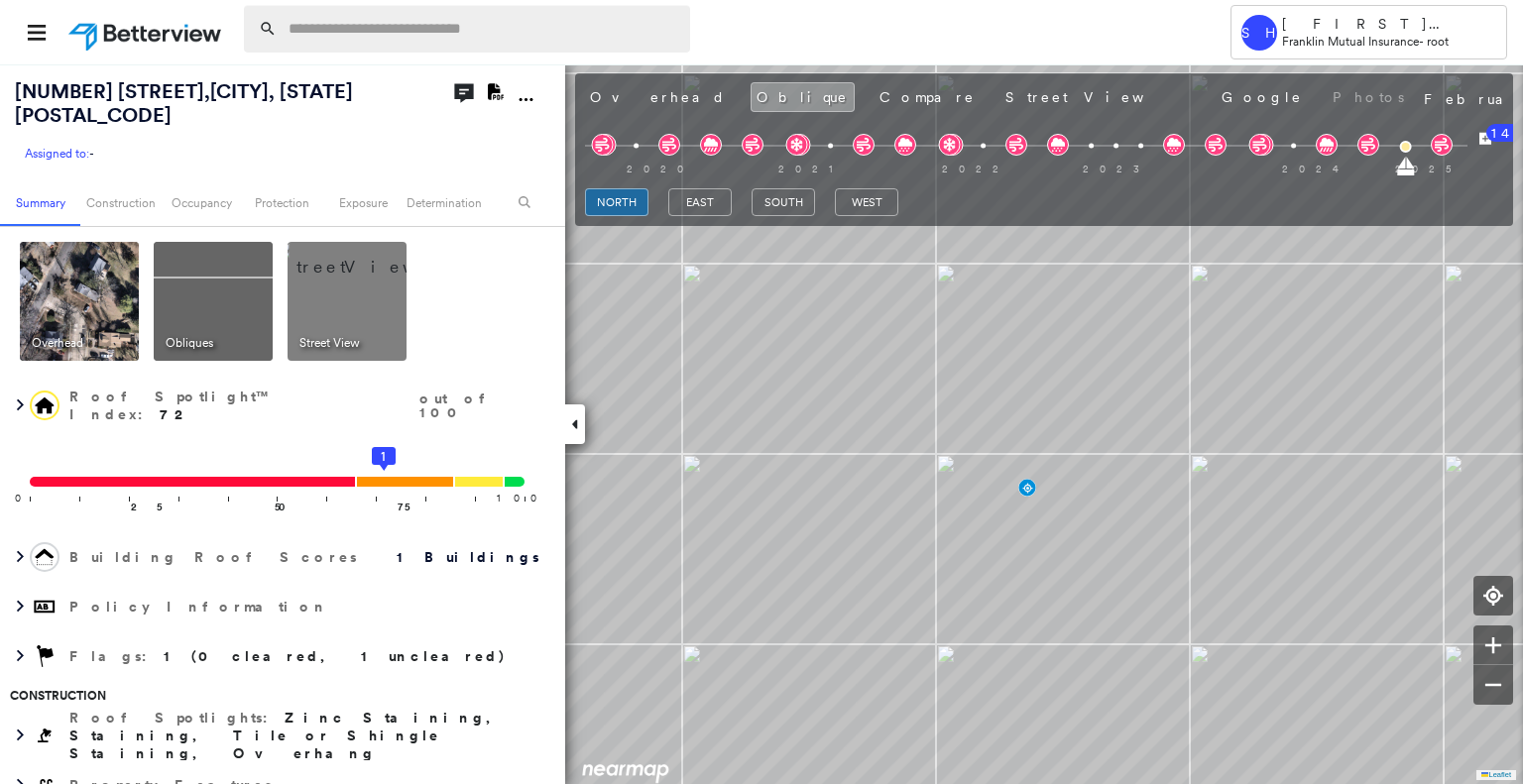 click at bounding box center [483, 29] 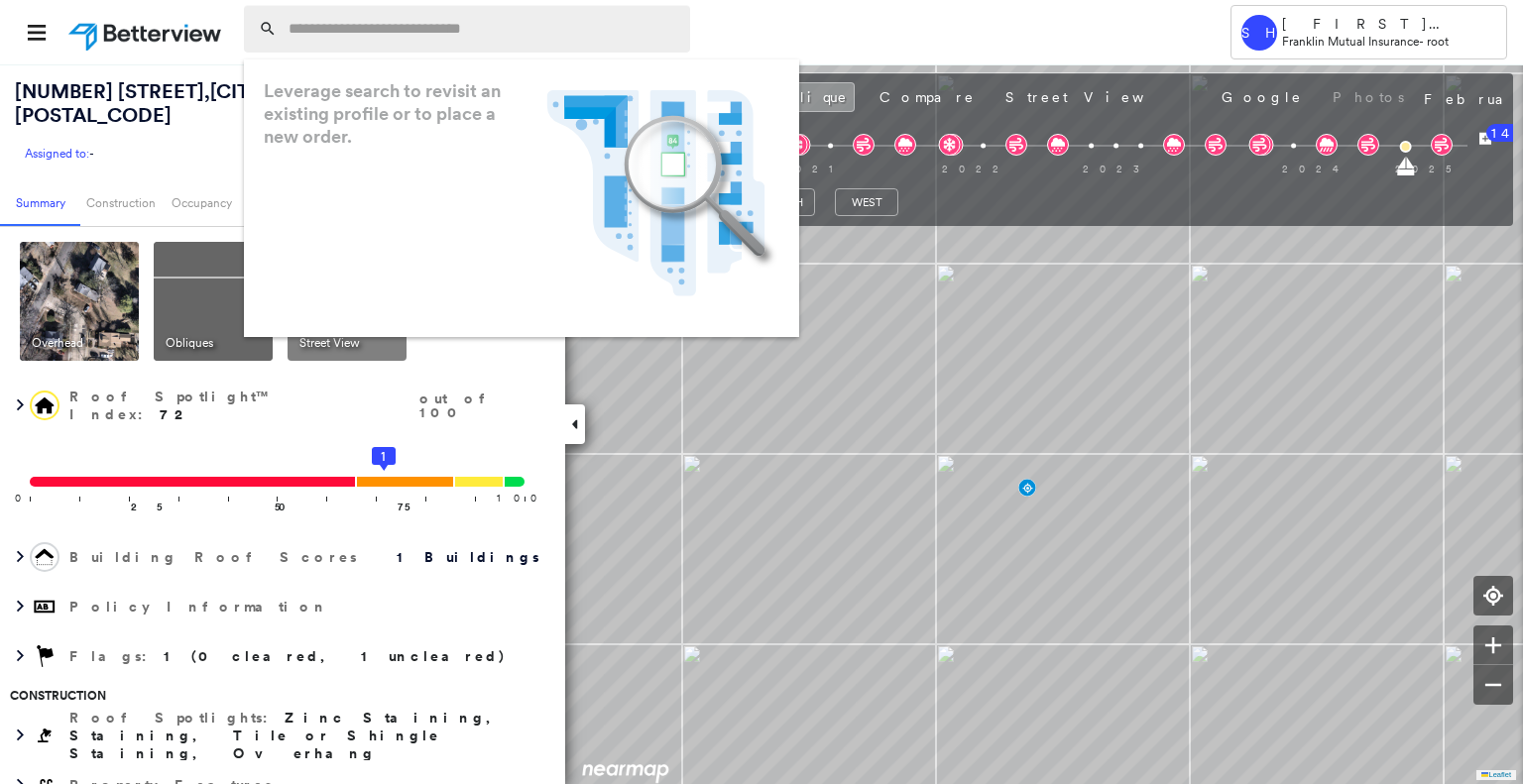 paste on "**********" 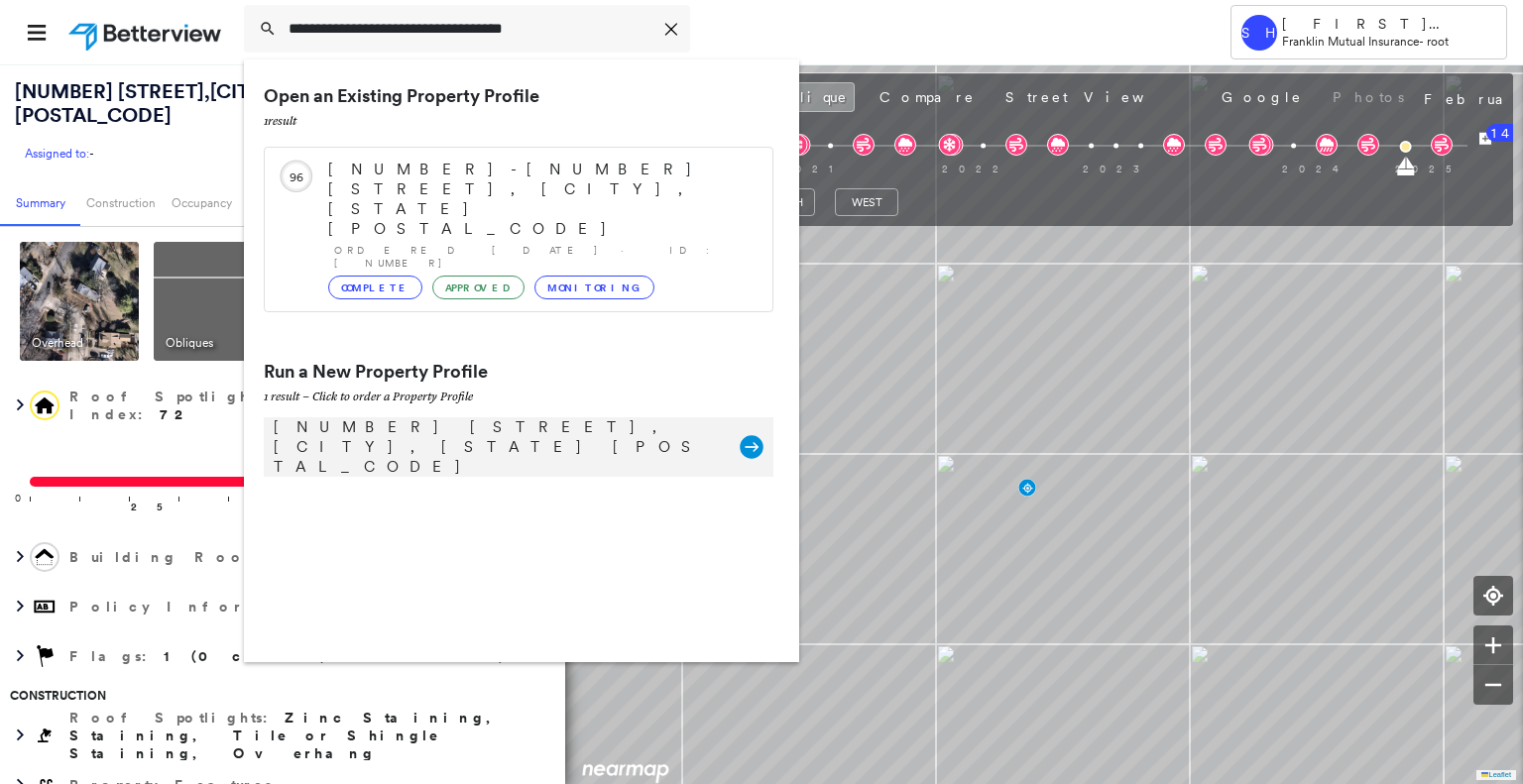 type on "**********" 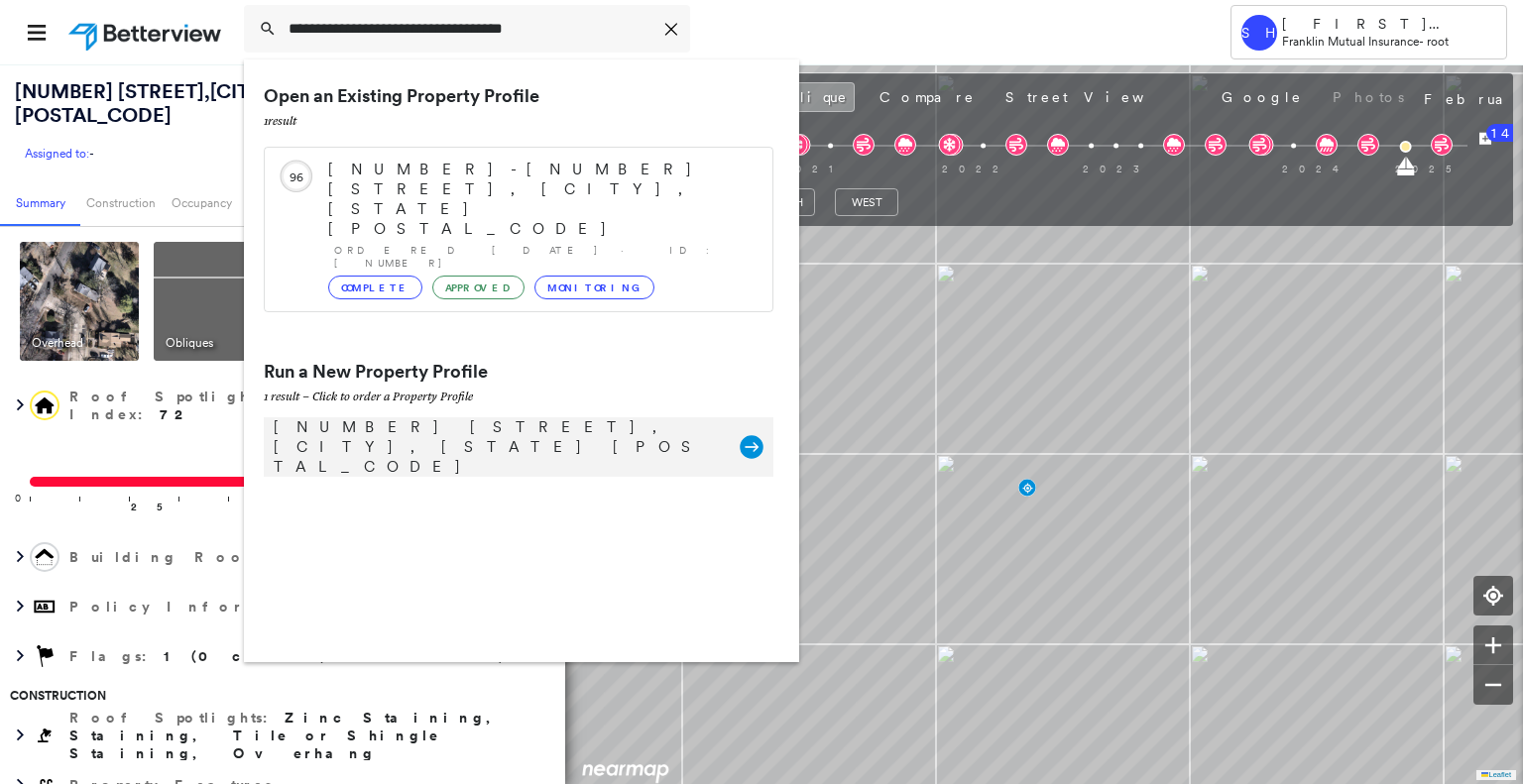 click on "[NUMBER] [STREET], [CITY], [STATE] [POSTAL_CODE] Group Created with Sketch." at bounding box center (519, 447) 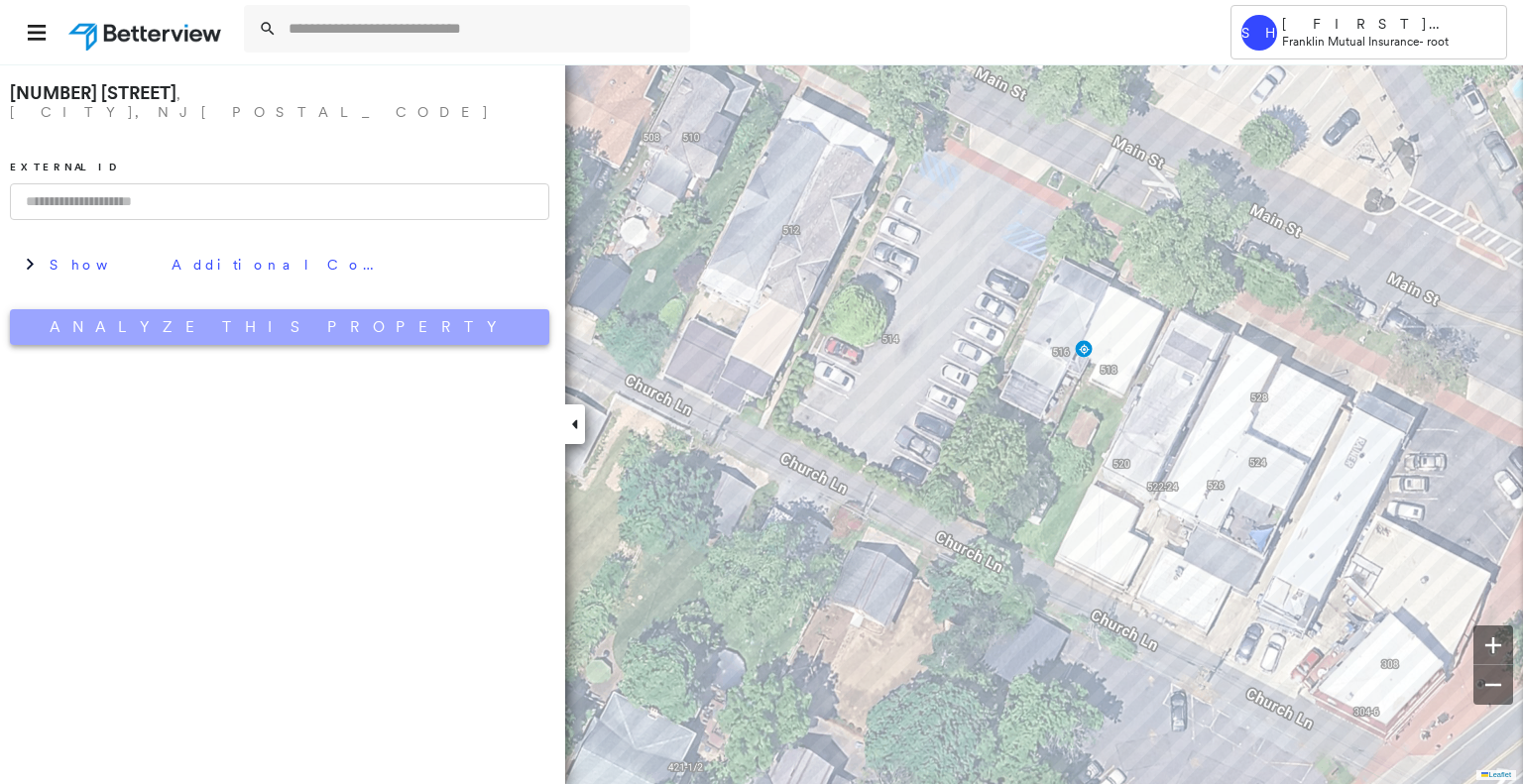 click on "Analyze This Property" at bounding box center [280, 327] 